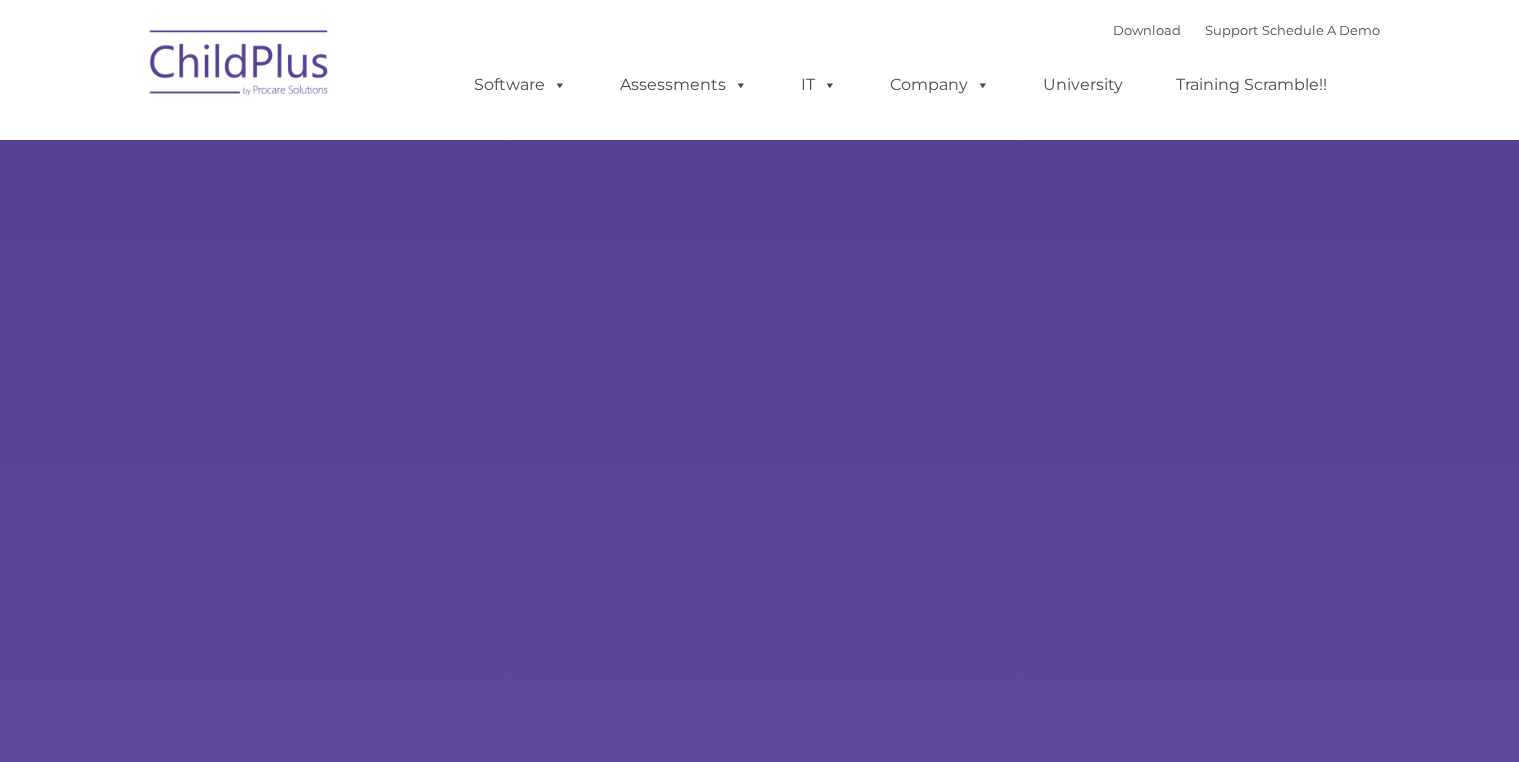 scroll, scrollTop: 0, scrollLeft: 0, axis: both 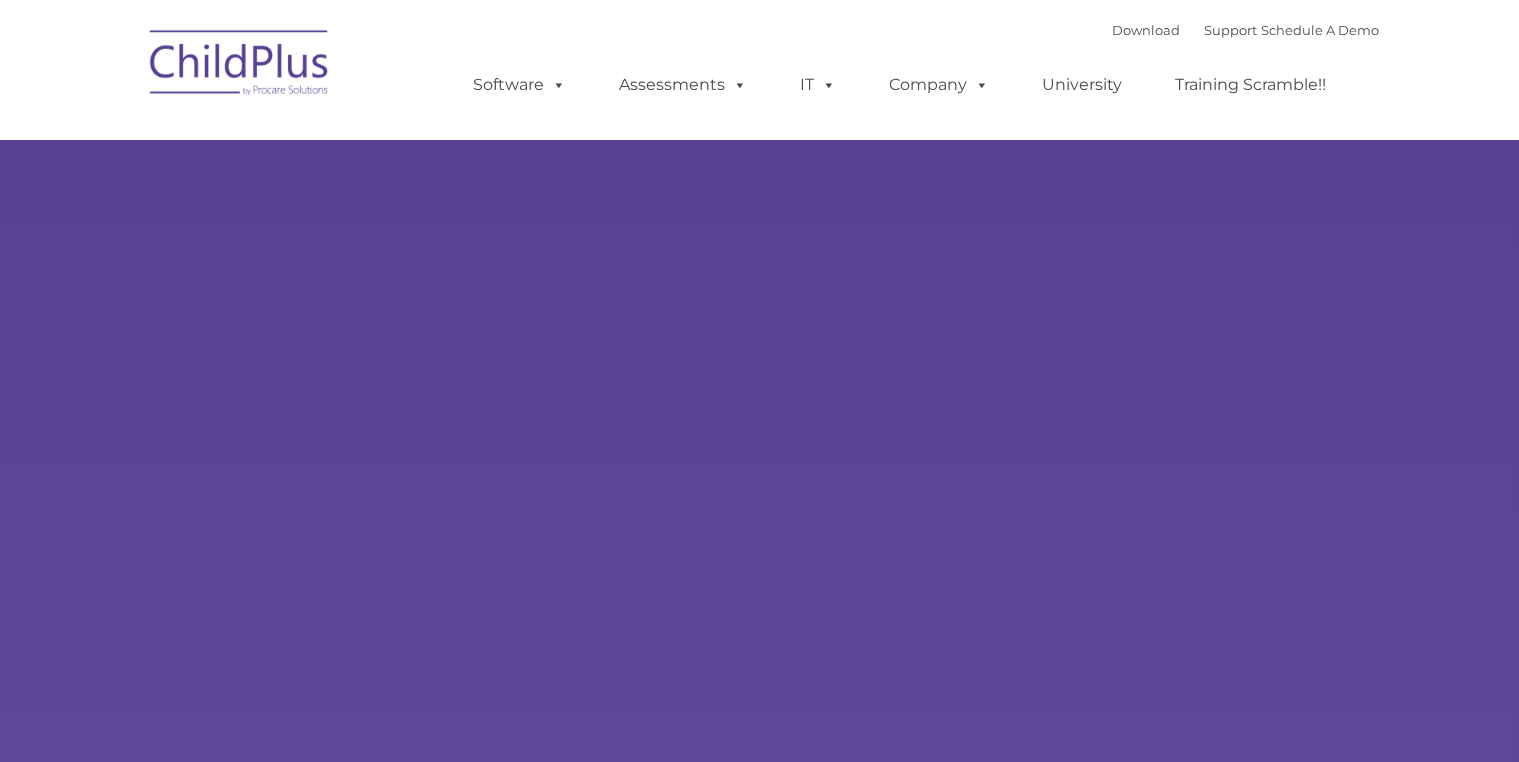 select on "MEDIUM" 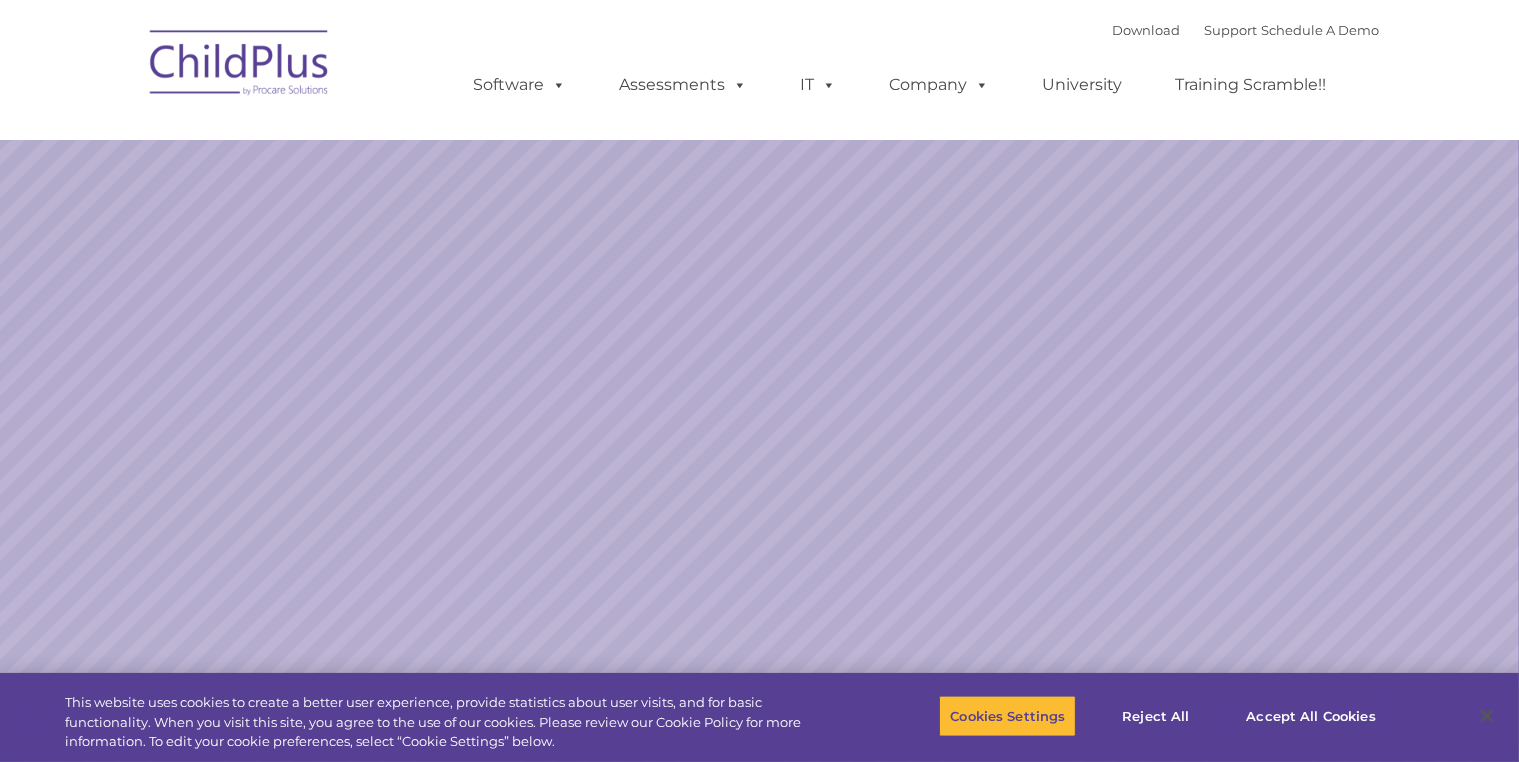 scroll, scrollTop: 0, scrollLeft: 0, axis: both 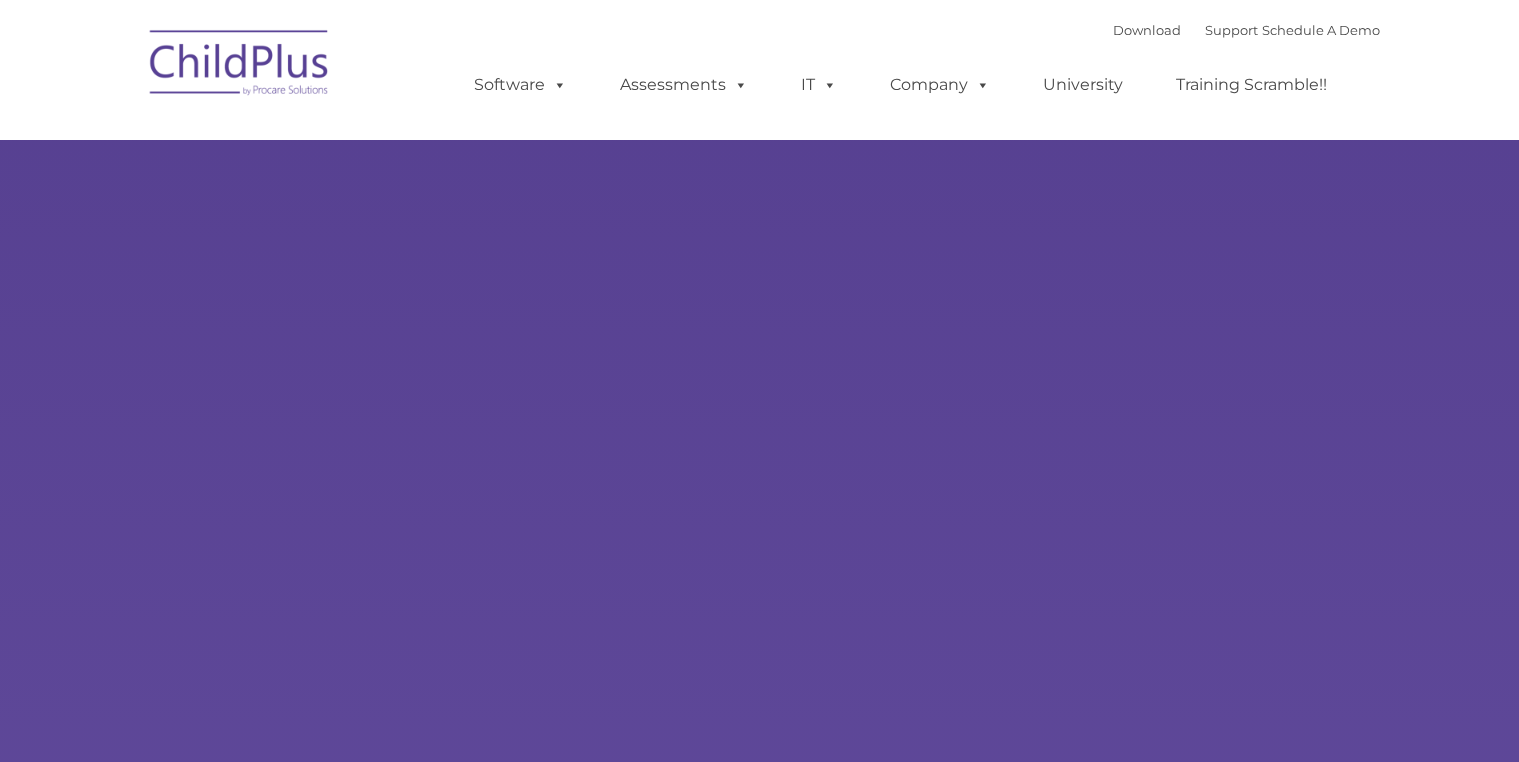 type on "" 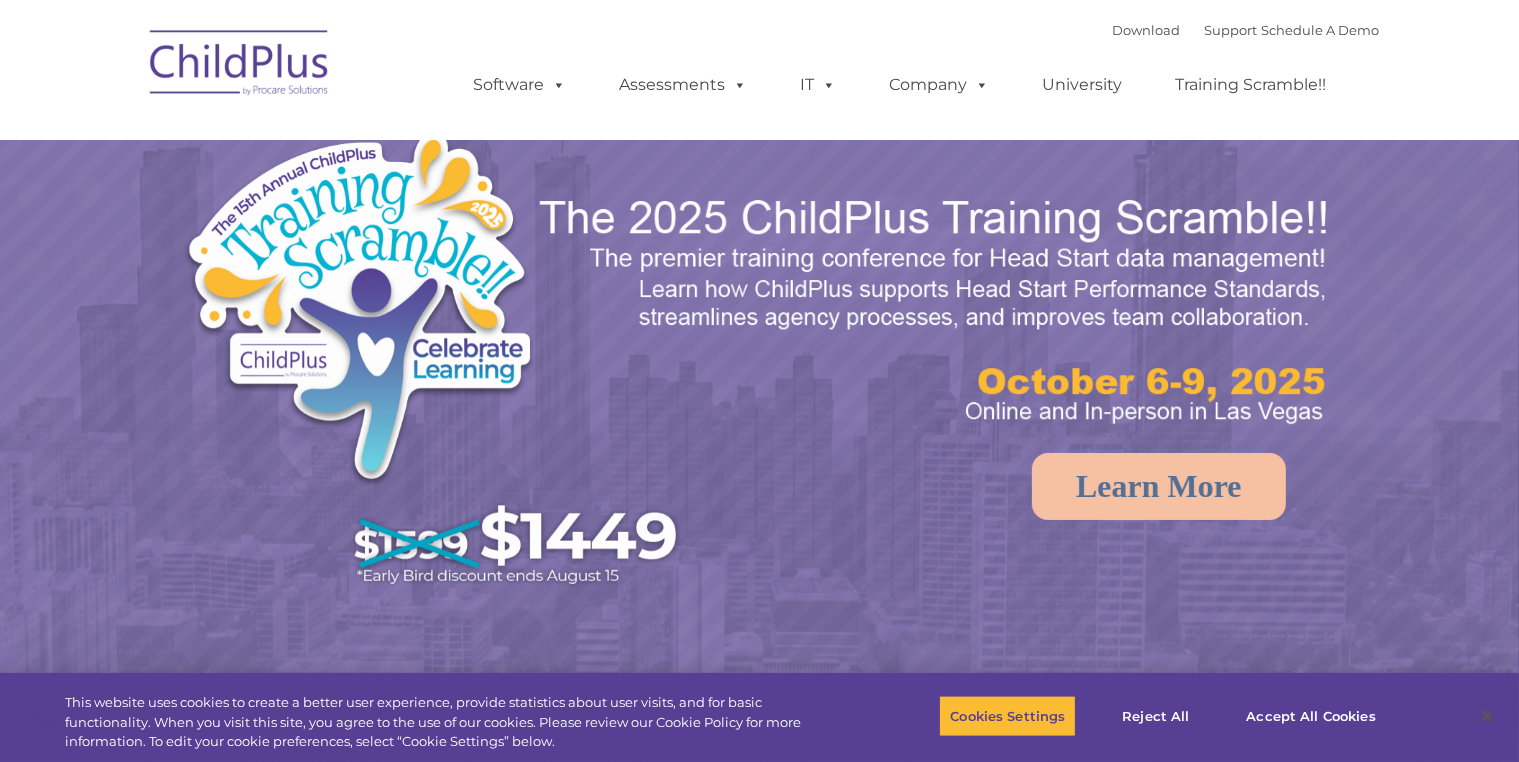 select on "MEDIUM" 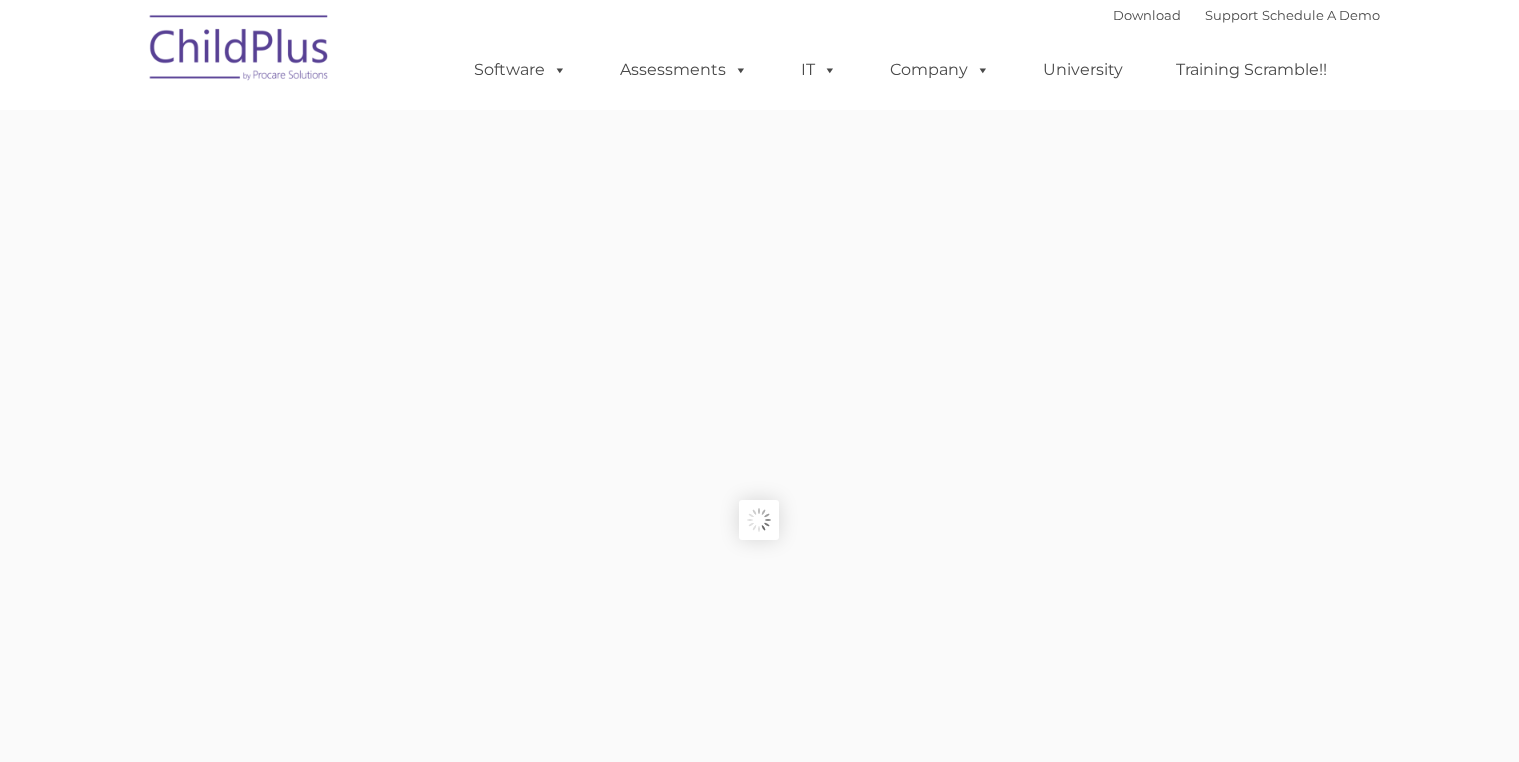 scroll, scrollTop: 0, scrollLeft: 0, axis: both 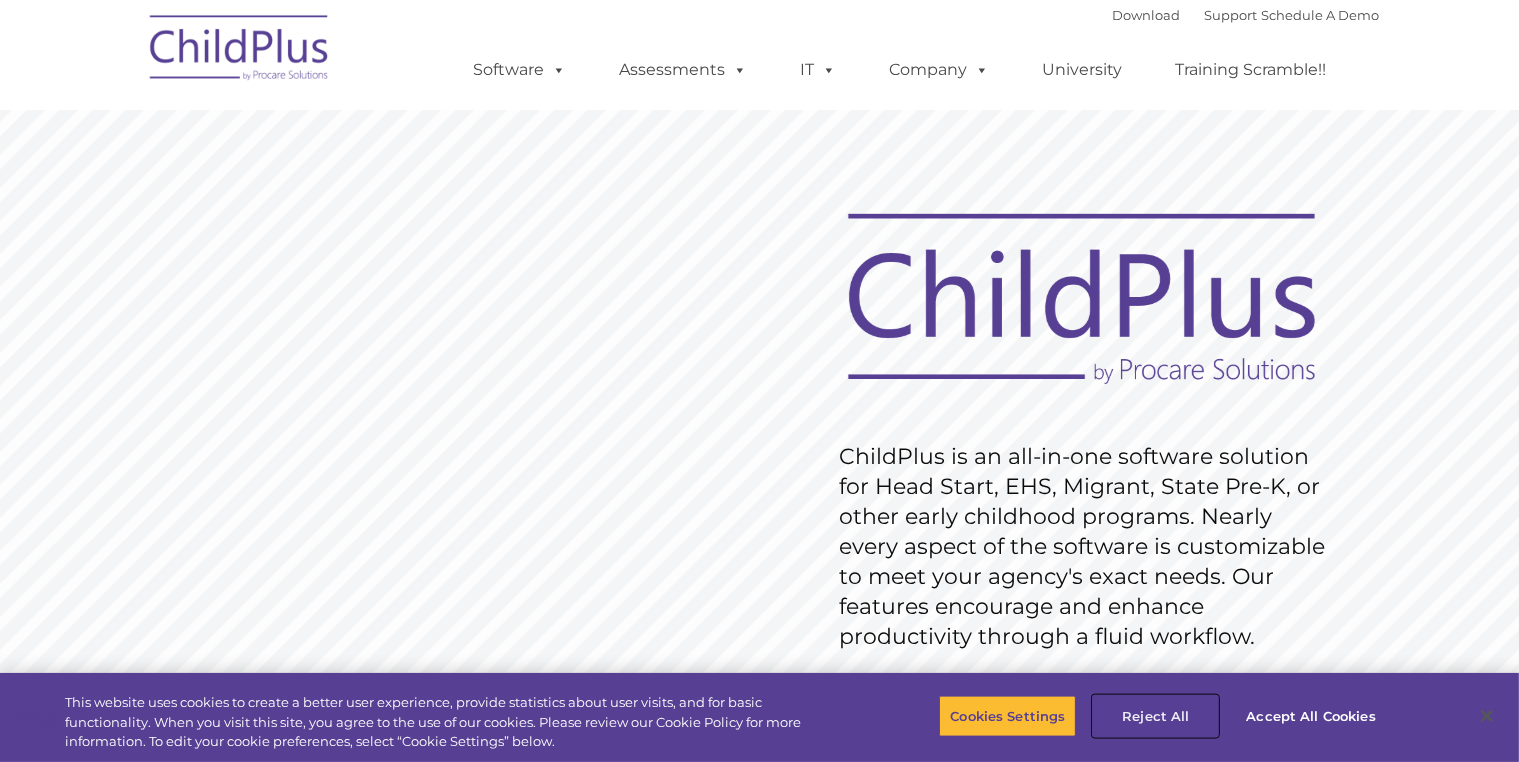 click on "Reject All" at bounding box center (1155, 716) 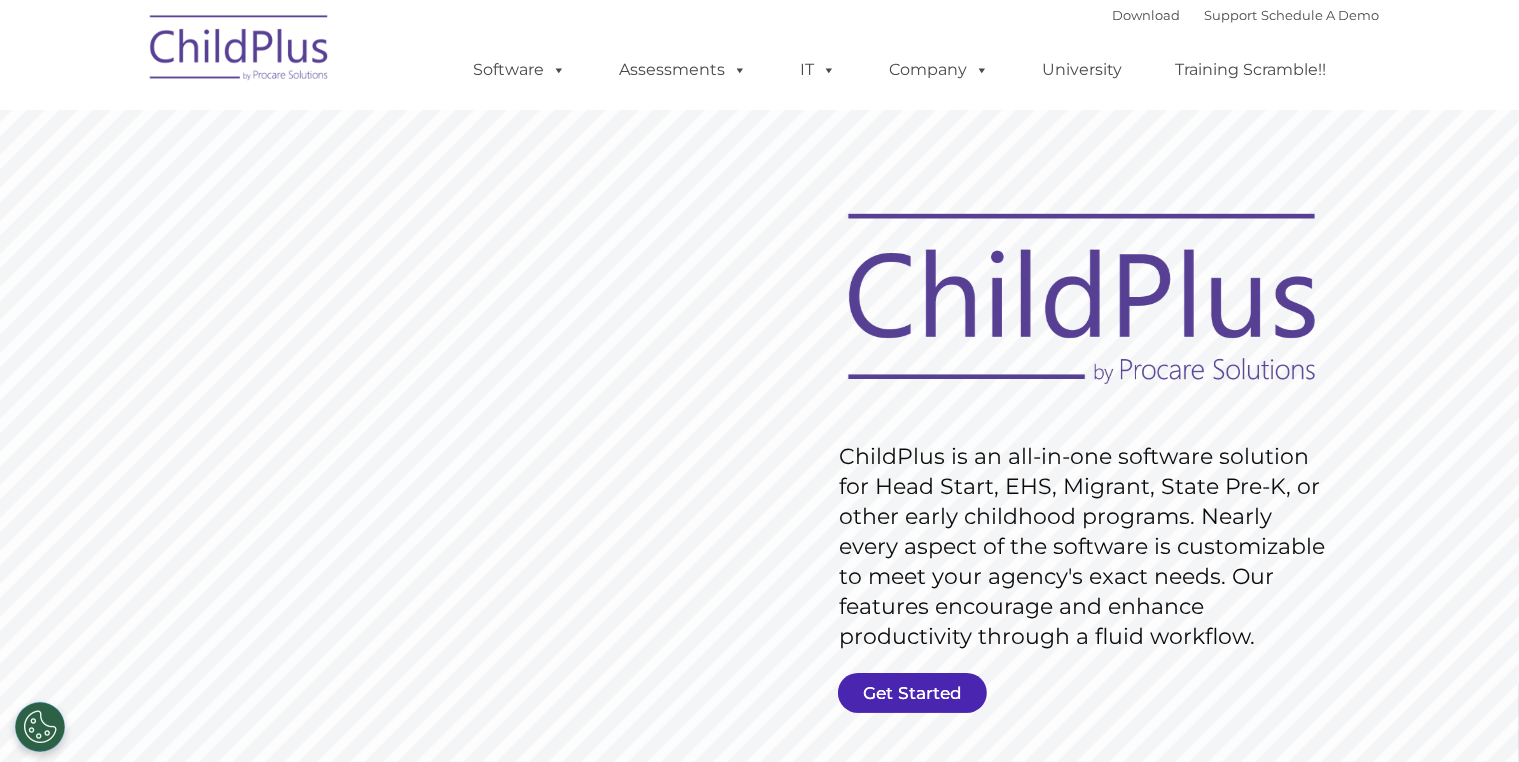 click on "Get Started" at bounding box center [912, 693] 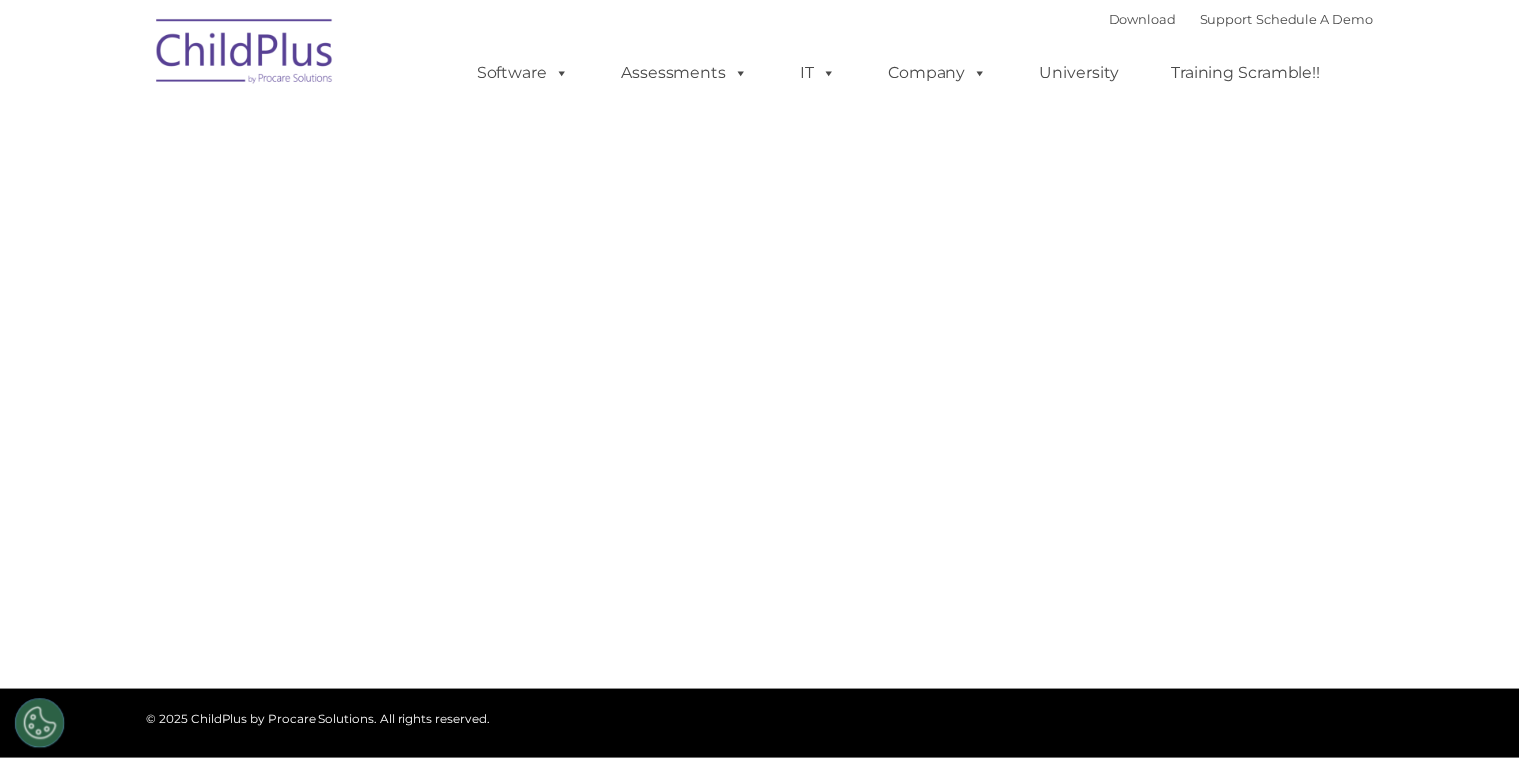 scroll, scrollTop: 0, scrollLeft: 0, axis: both 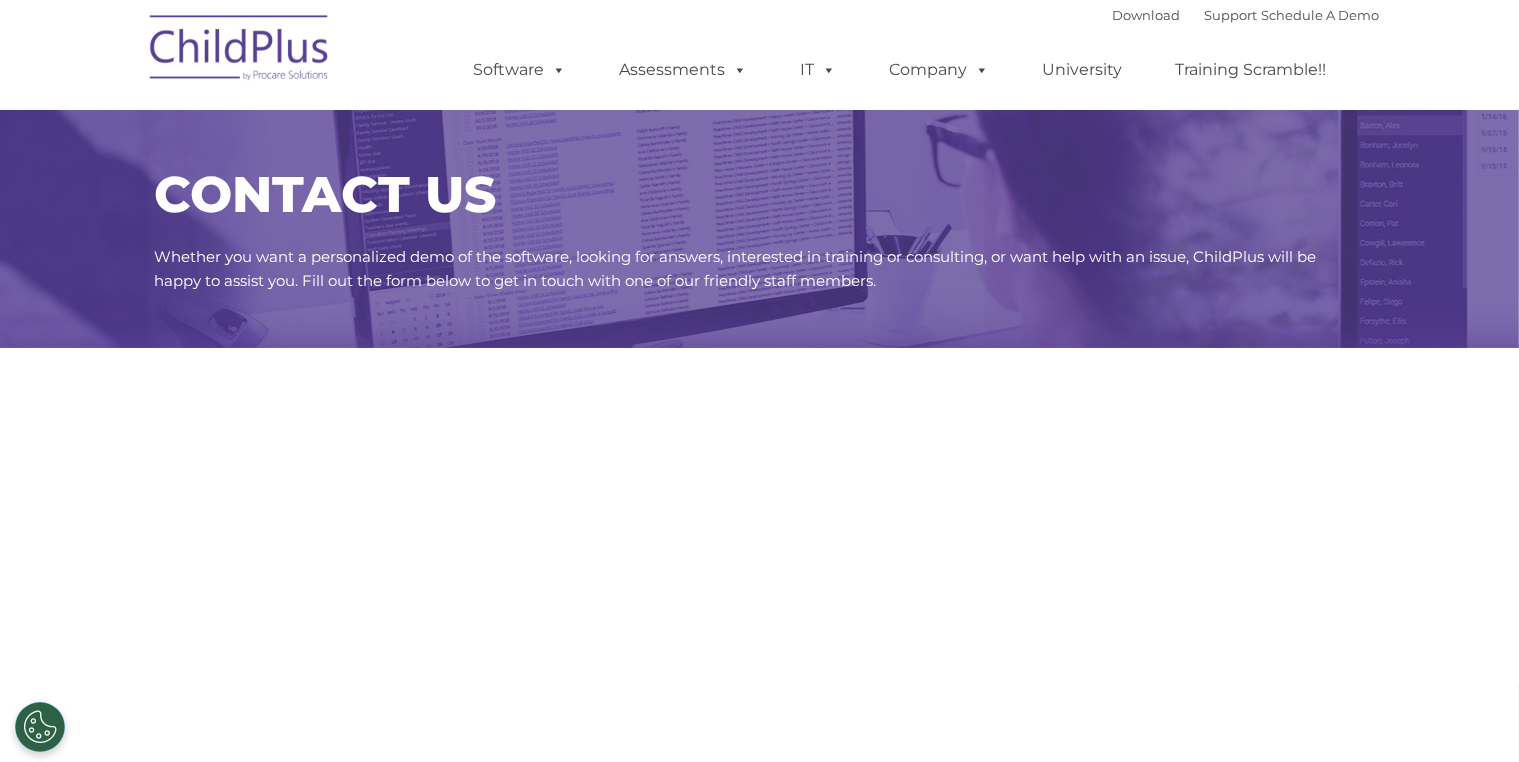 select on "MEDIUM" 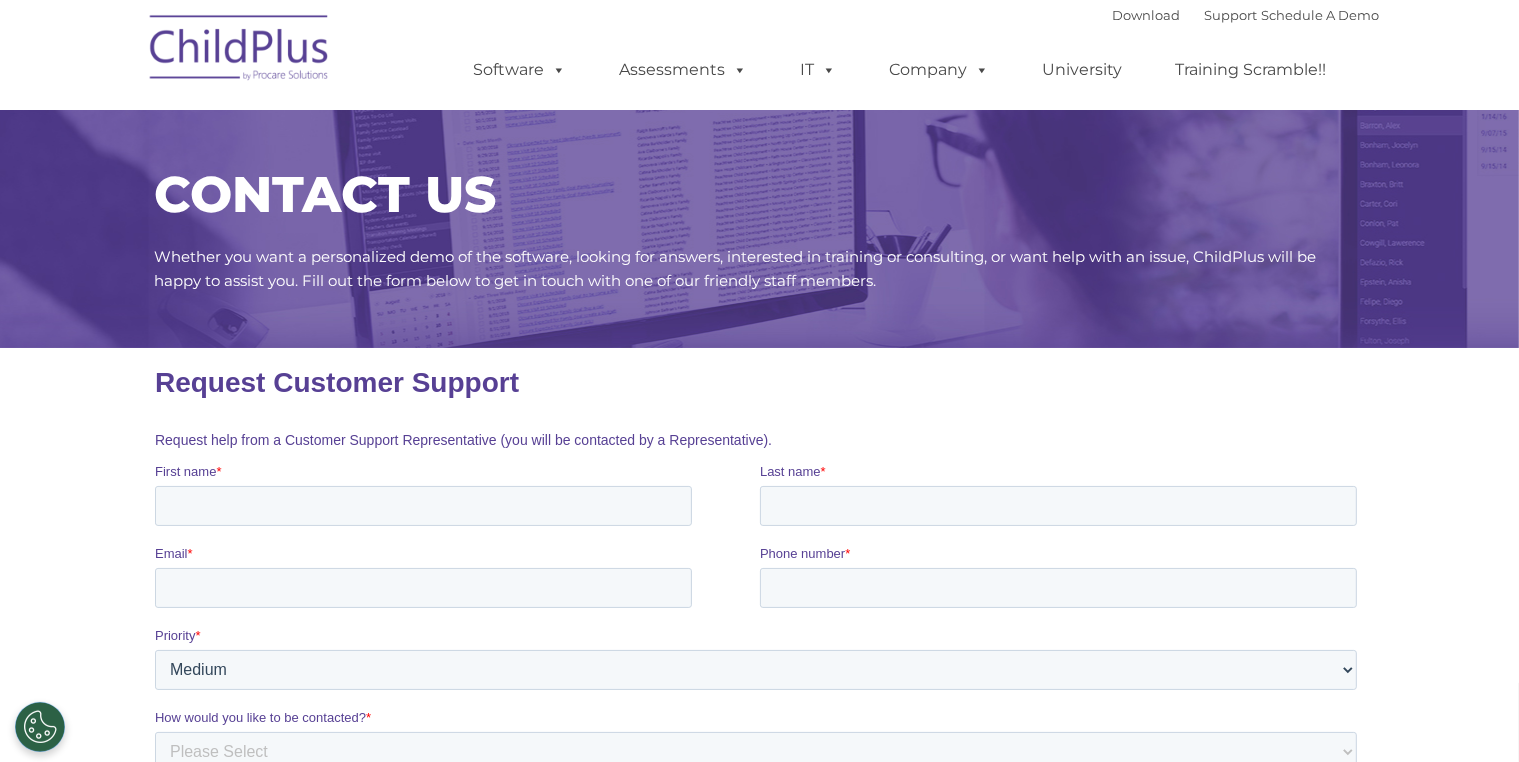 scroll, scrollTop: 0, scrollLeft: 0, axis: both 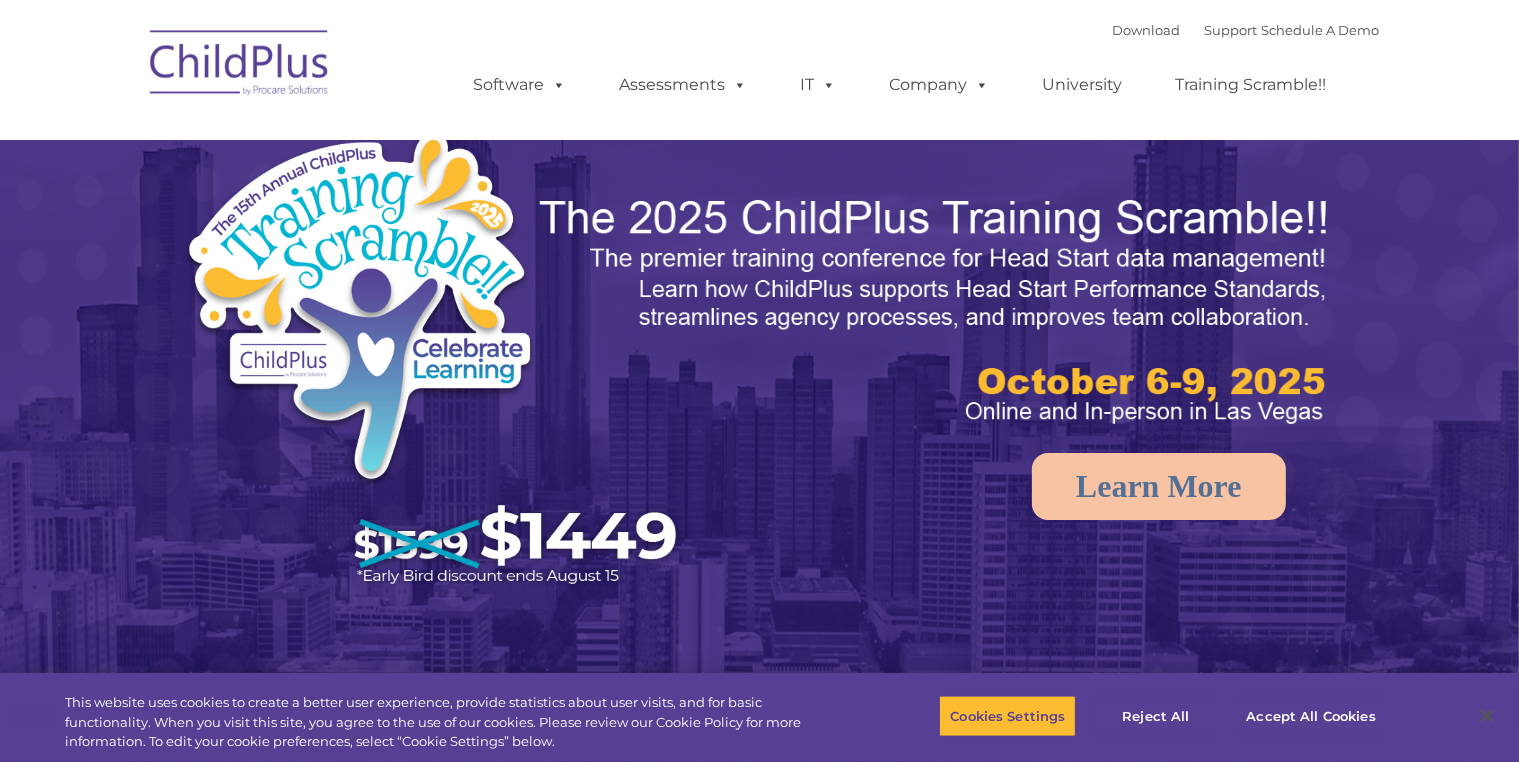 select on "MEDIUM" 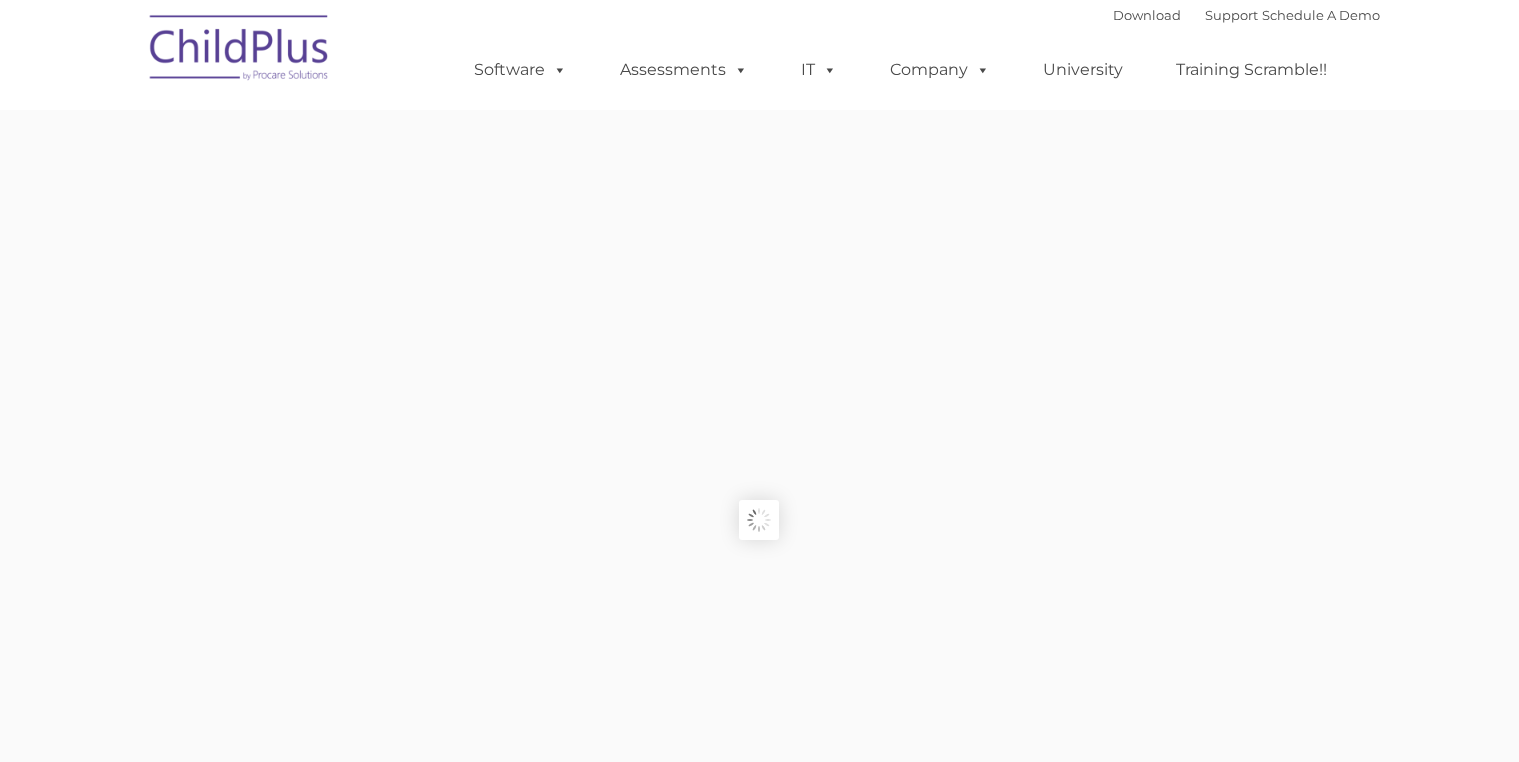 scroll, scrollTop: 0, scrollLeft: 0, axis: both 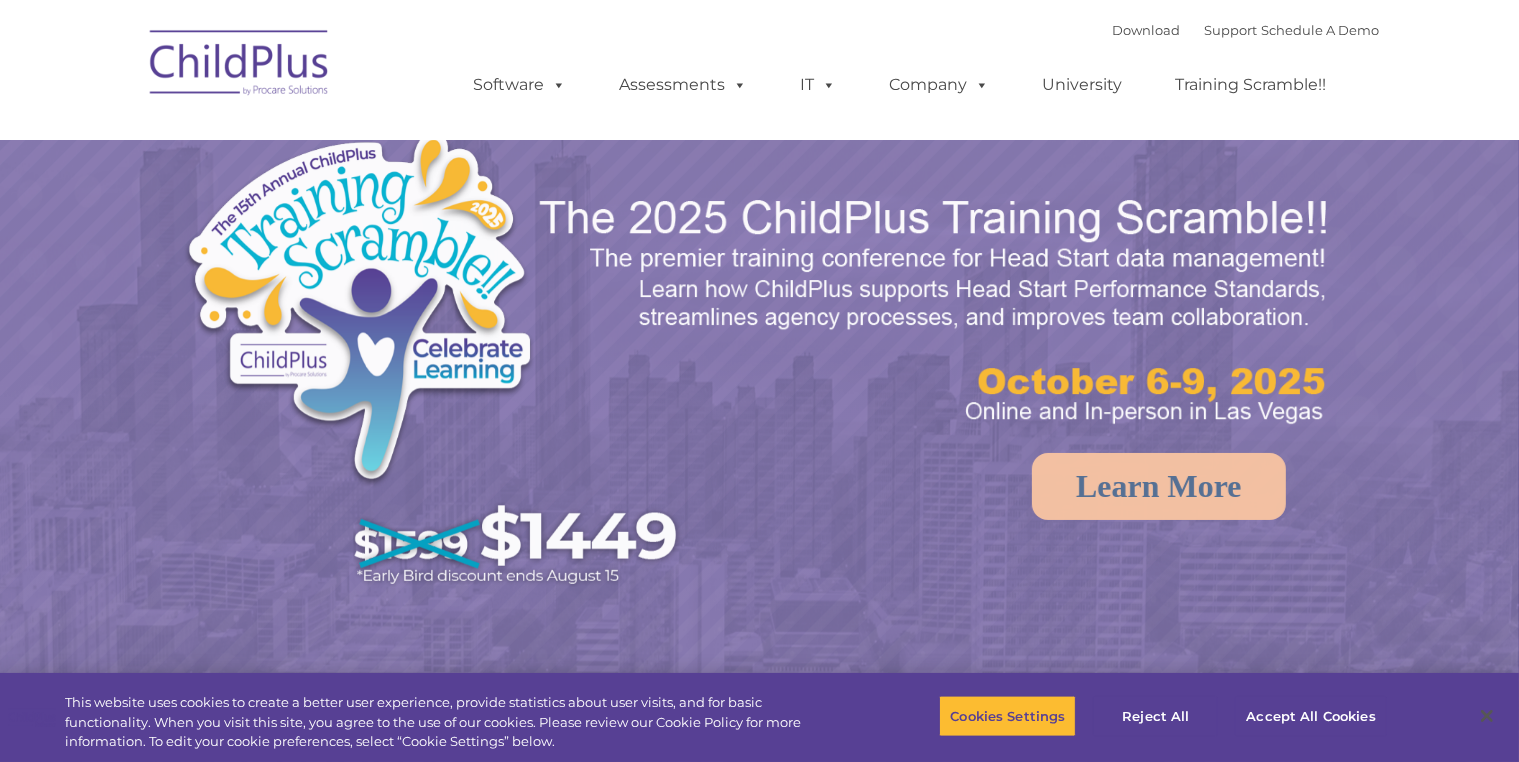 select on "MEDIUM" 